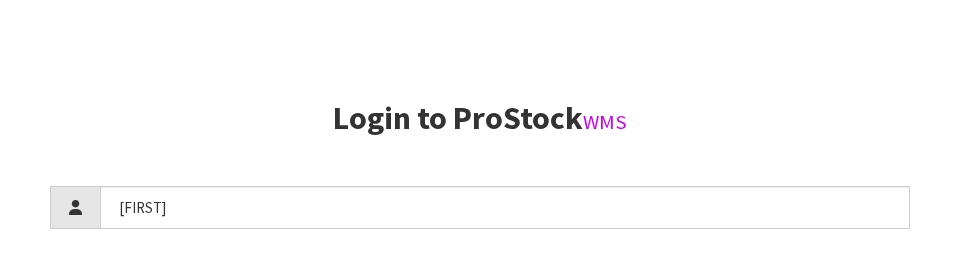 type on "[FIRST]" 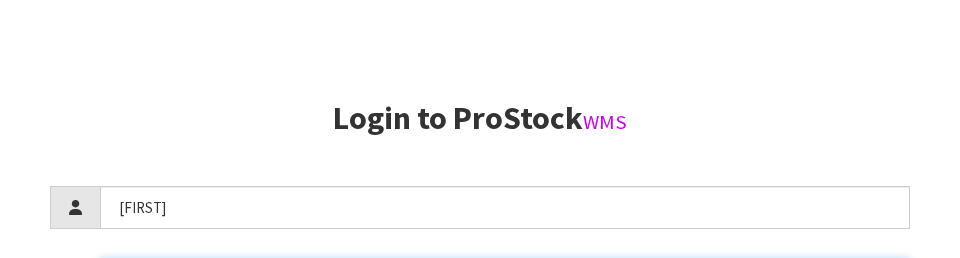 scroll, scrollTop: 409, scrollLeft: 0, axis: vertical 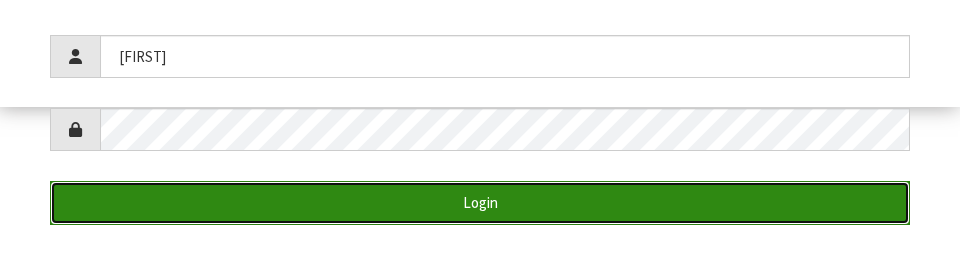 click on "Login" at bounding box center (480, 202) 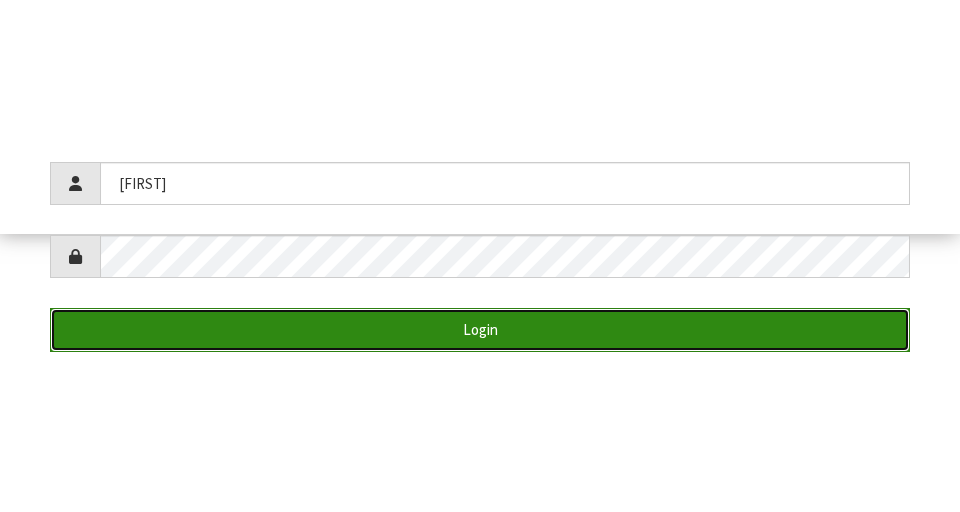 scroll, scrollTop: 512, scrollLeft: 0, axis: vertical 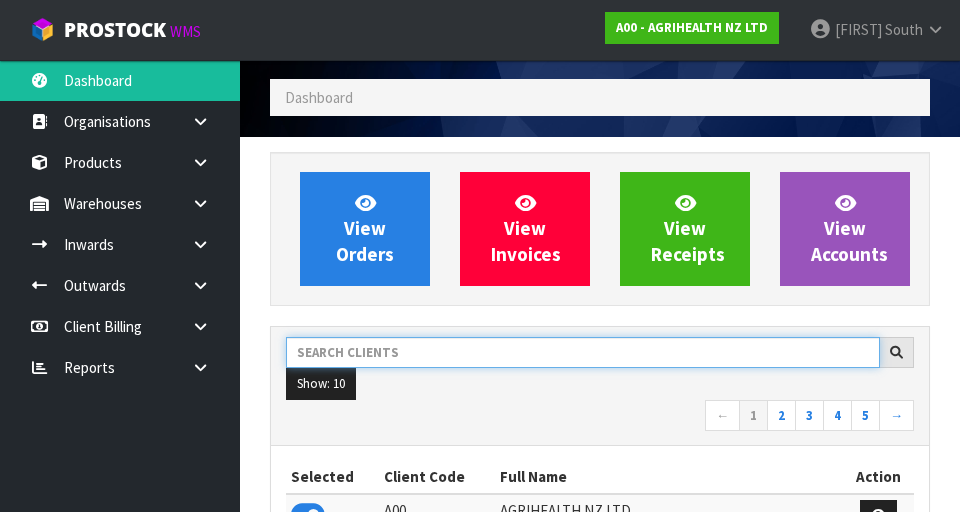 click at bounding box center [583, 352] 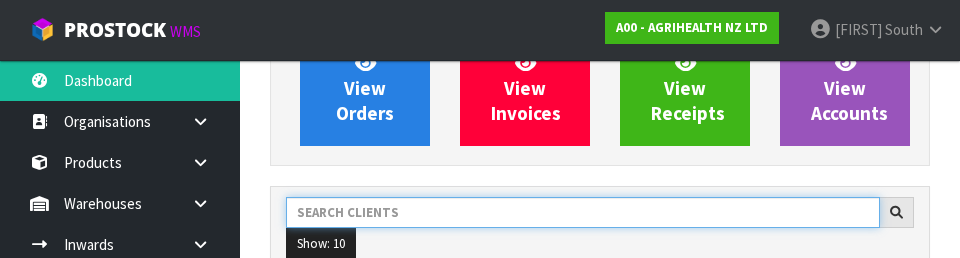 scroll, scrollTop: 274, scrollLeft: 0, axis: vertical 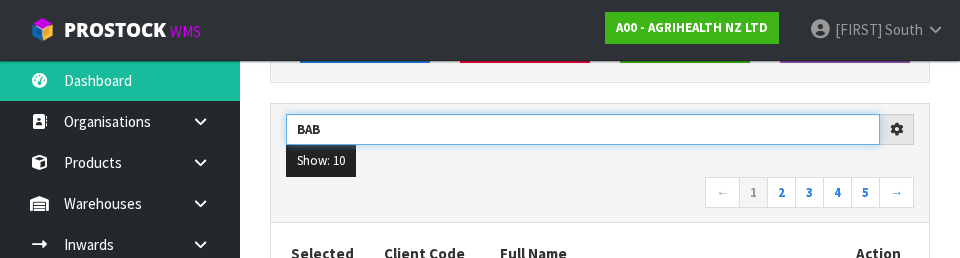 type on "BAB" 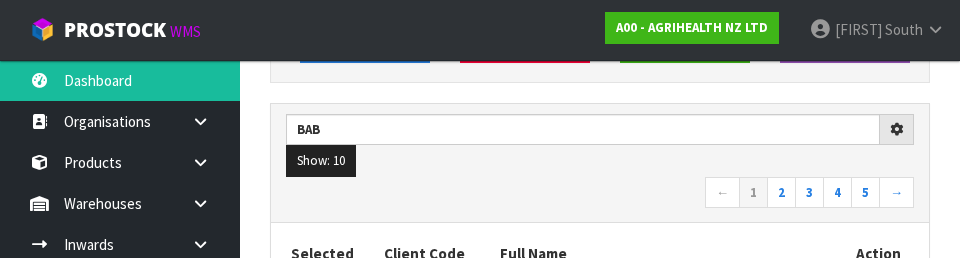 click on "←
1 2 3 4 5
→" at bounding box center (600, 194) 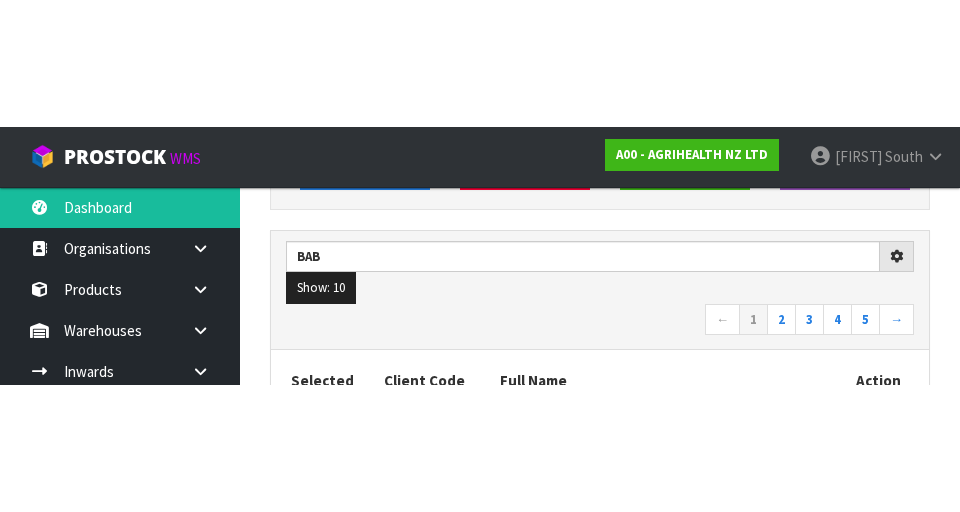 scroll, scrollTop: 283, scrollLeft: 0, axis: vertical 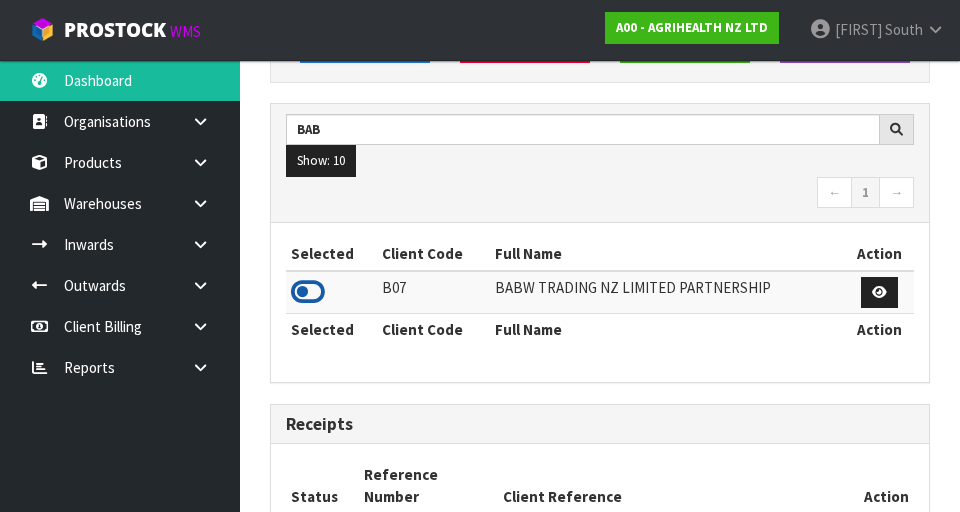 click at bounding box center [308, 292] 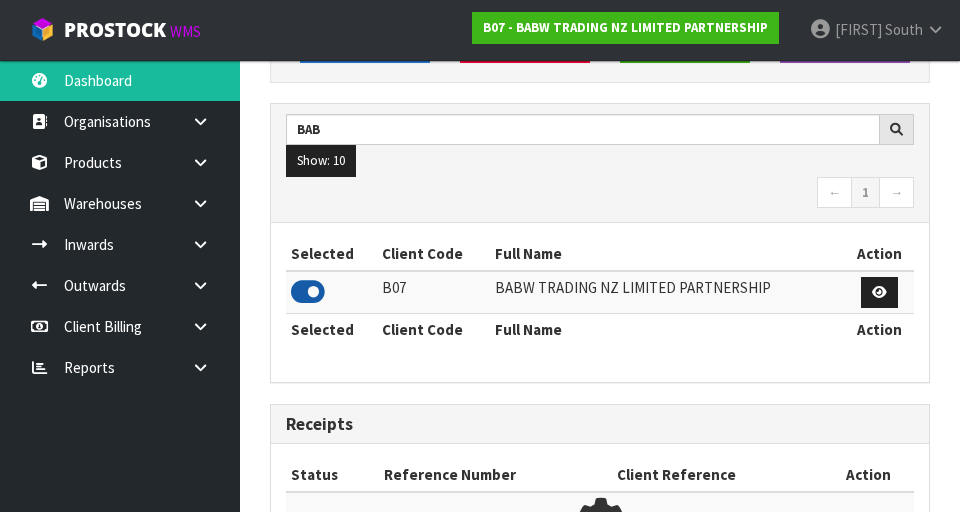 scroll, scrollTop: 1318, scrollLeft: 690, axis: both 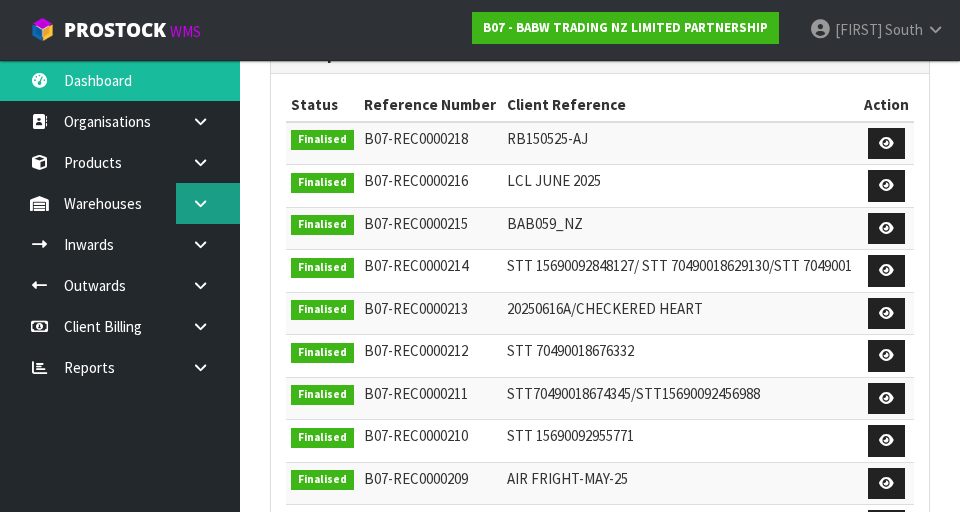 click at bounding box center [208, 121] 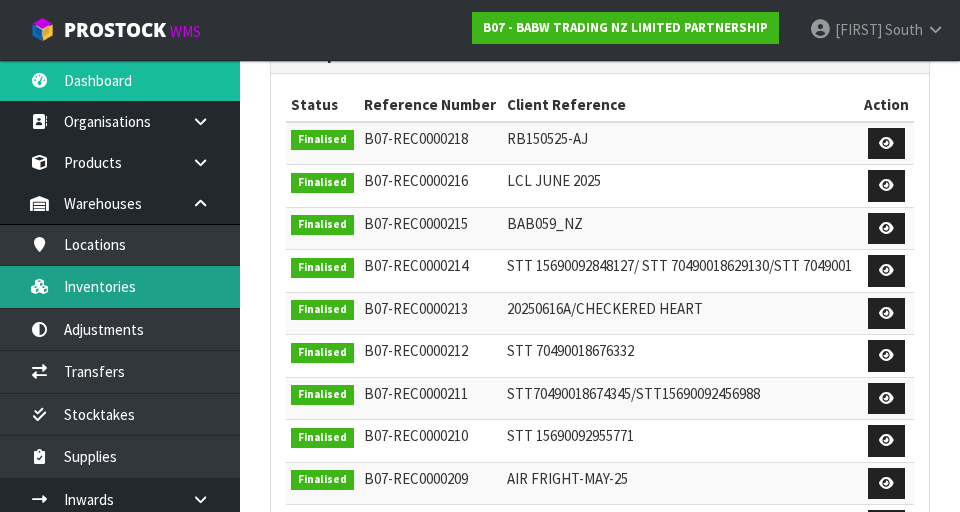 click on "Inventories" at bounding box center (120, 286) 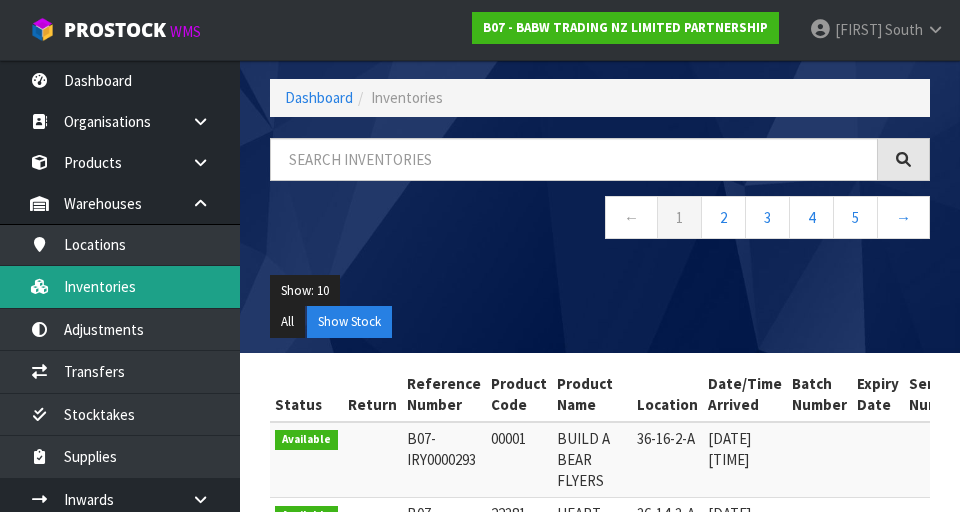 scroll, scrollTop: 653, scrollLeft: 0, axis: vertical 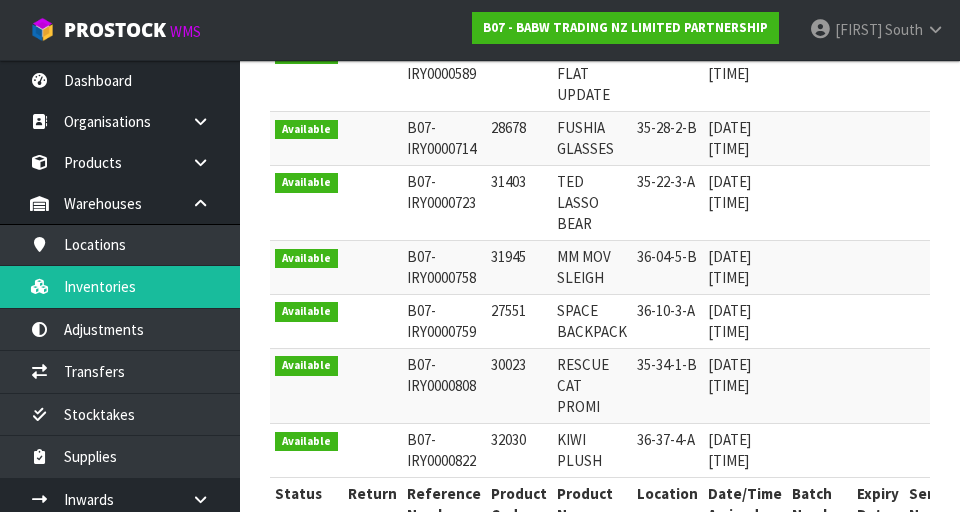 click on "Inventories
Export
Dashboard Inventories
Show: [NUMBER]
[NUMBER]
[NUMBER]
[NUMBER]
[NUMBER]
All
Show Stock
Status
Return
Reference Number
Product Code
Product Name
Location
Date/Time Arrived
Batch Number
Expiry Date
Serial Number
Qty Available
Qty Committed
Qty Quoted Action" at bounding box center [480, -43] 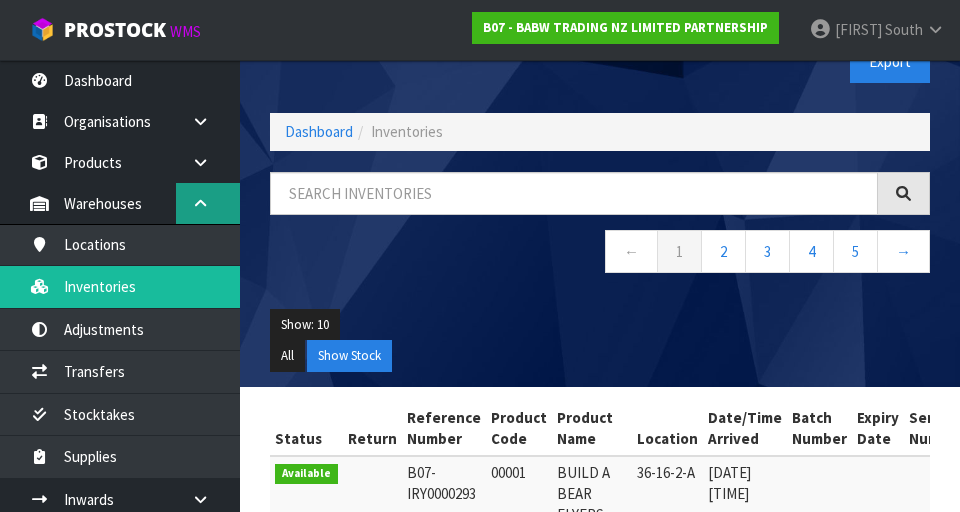 click at bounding box center [208, 121] 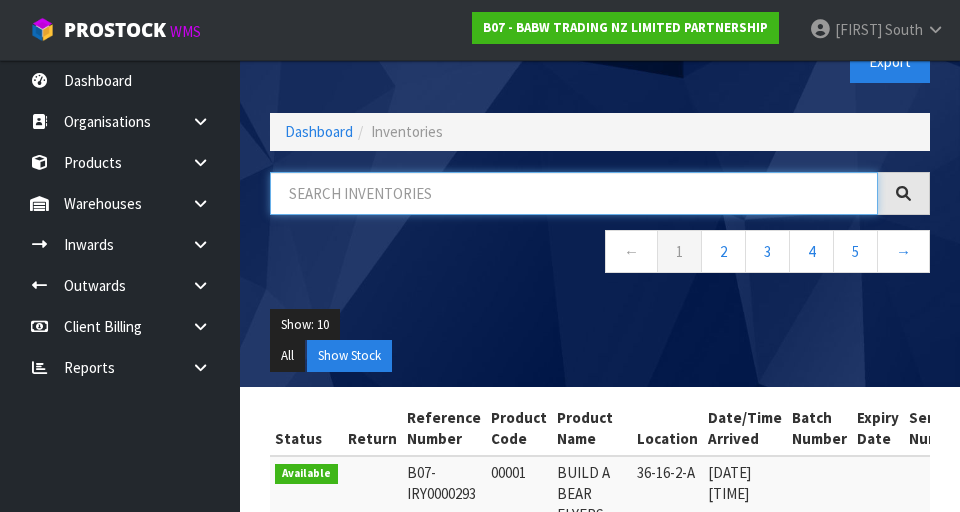 click at bounding box center [574, 193] 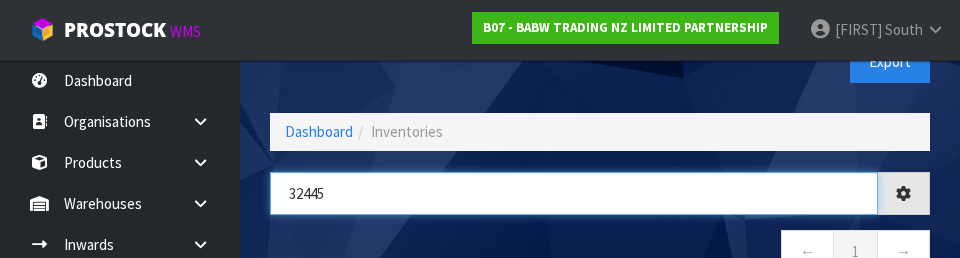 type on "32445" 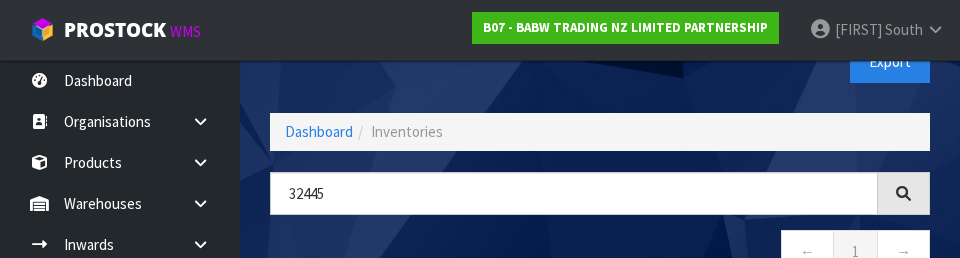 click on "Export" at bounding box center (772, 61) 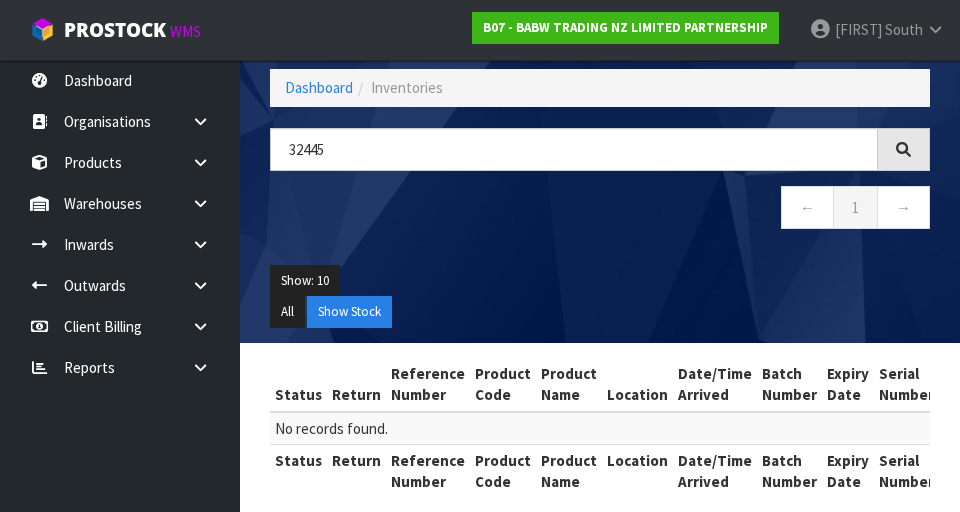 scroll, scrollTop: 116, scrollLeft: 0, axis: vertical 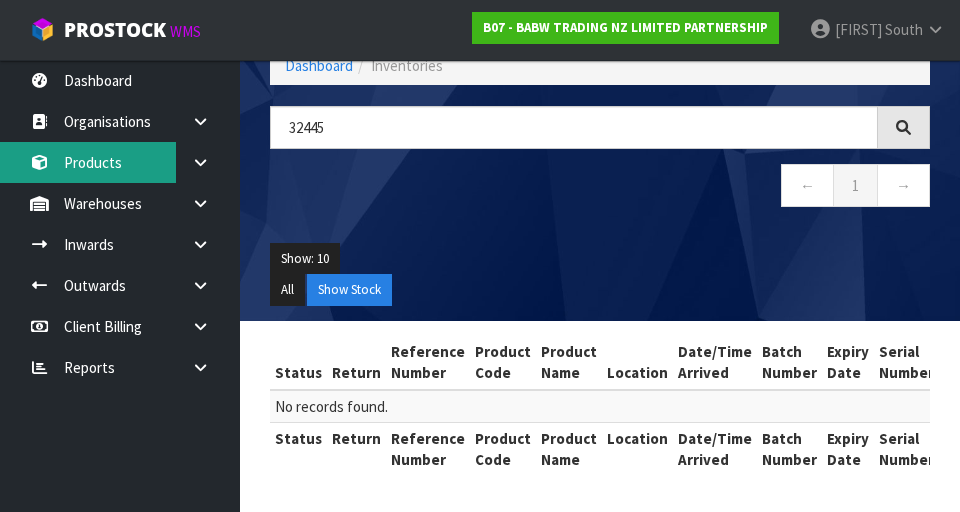 click on "Products" at bounding box center [120, 162] 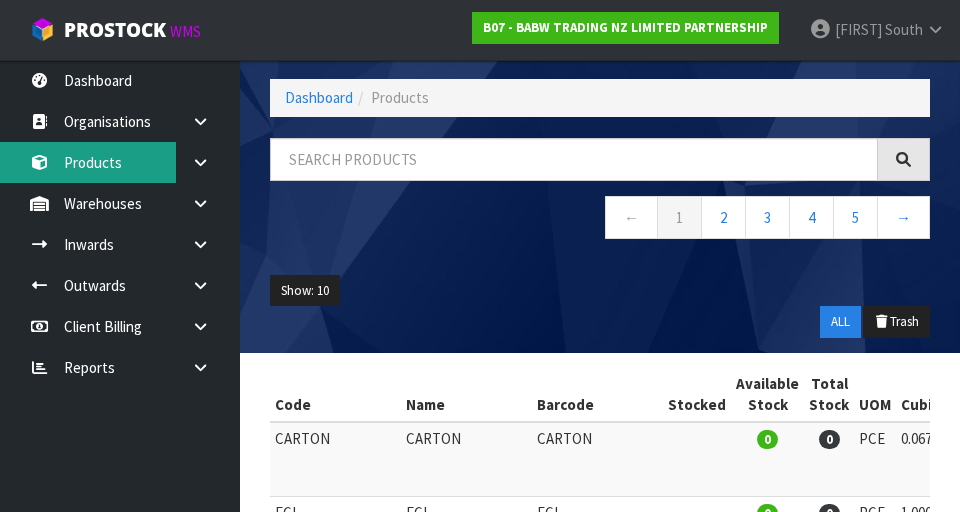 scroll, scrollTop: 116, scrollLeft: 0, axis: vertical 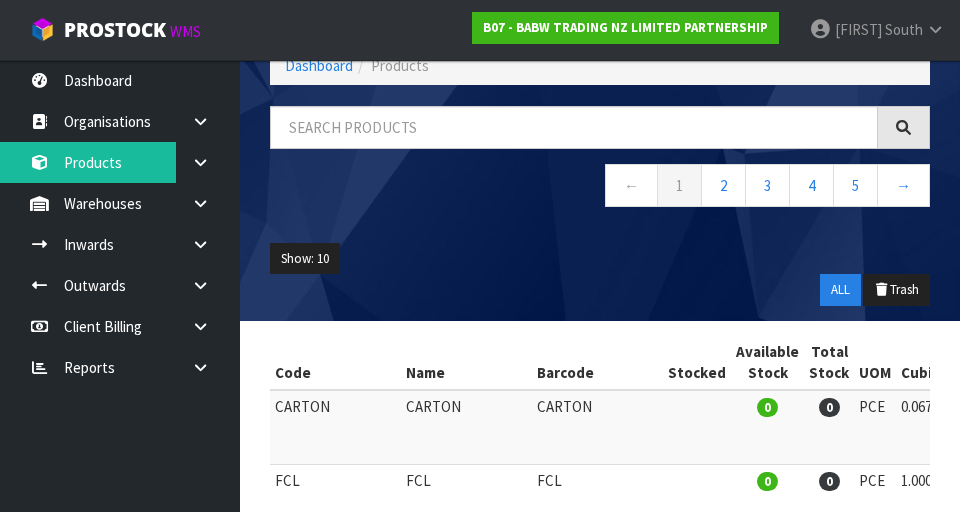 click on "←
1 2 3 4 5
→" at bounding box center [600, 188] 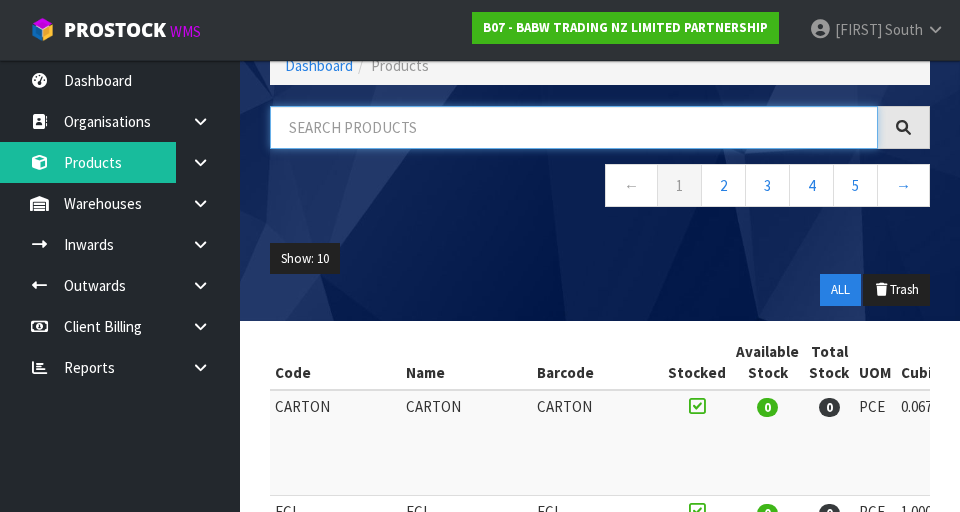 click at bounding box center (574, 127) 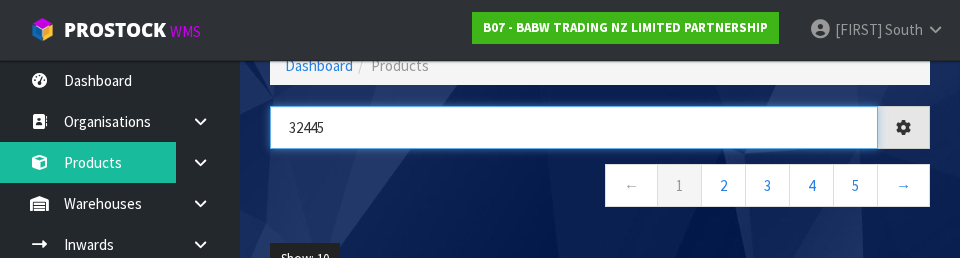 type on "32445" 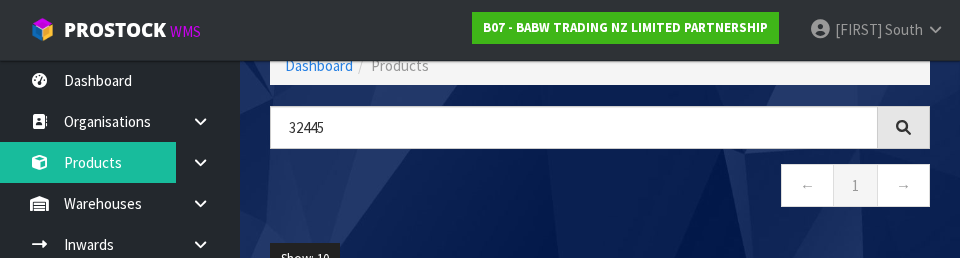 click on "←
1
→" at bounding box center (600, 188) 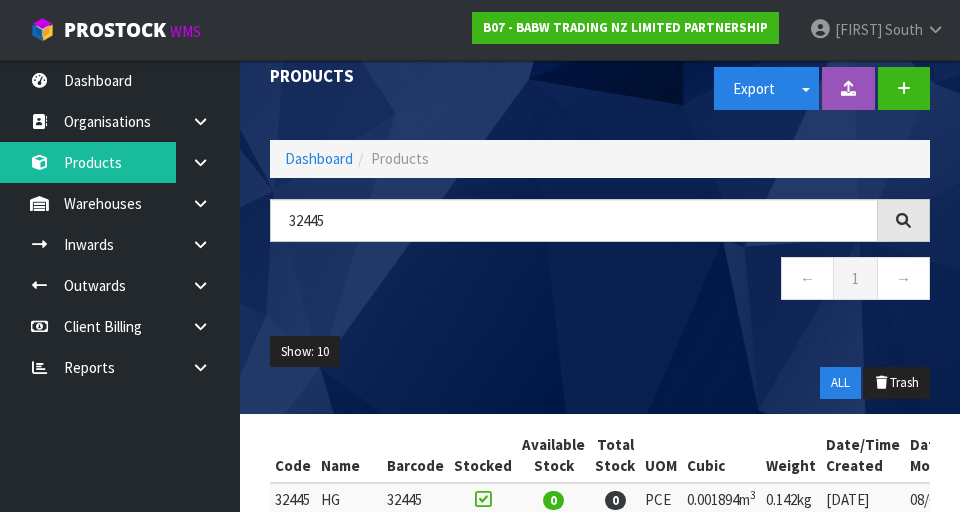 scroll, scrollTop: 0, scrollLeft: 0, axis: both 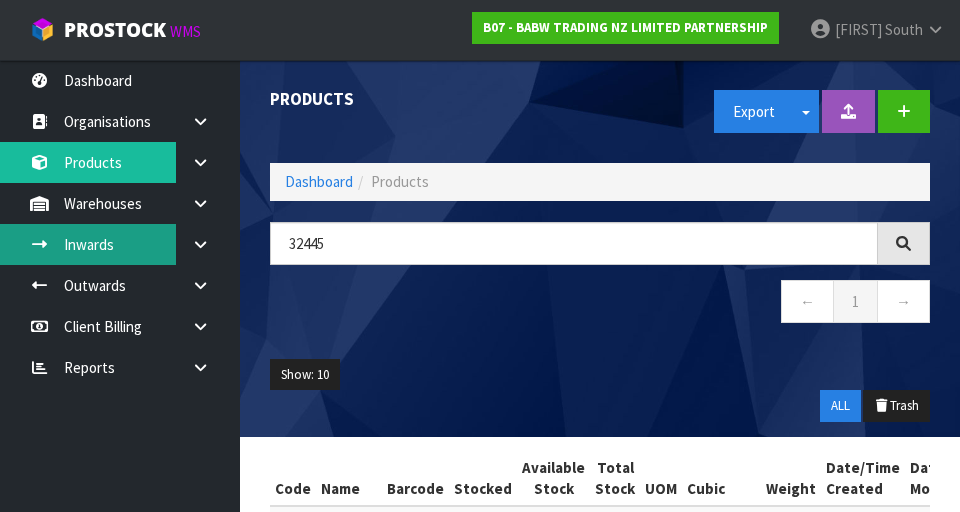 click on "Inwards" at bounding box center [120, 244] 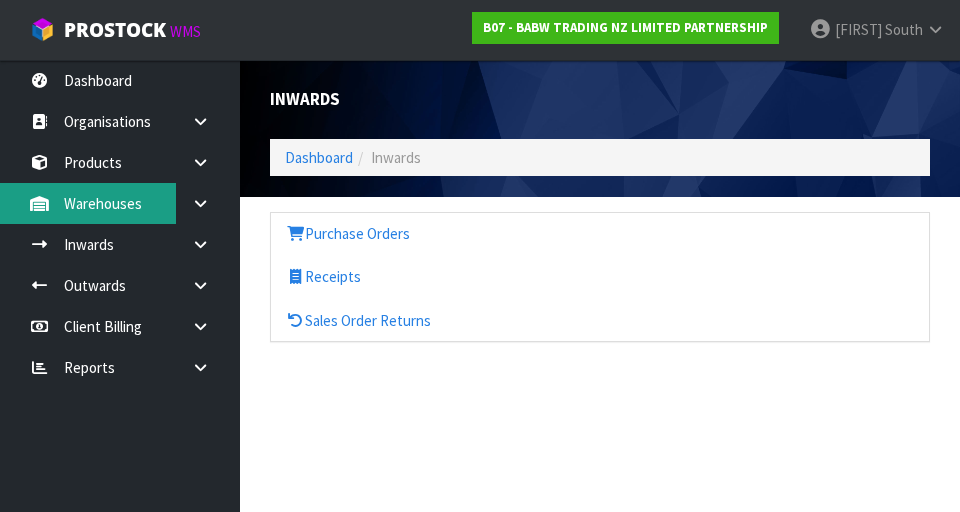 click on "Warehouses" at bounding box center [120, 203] 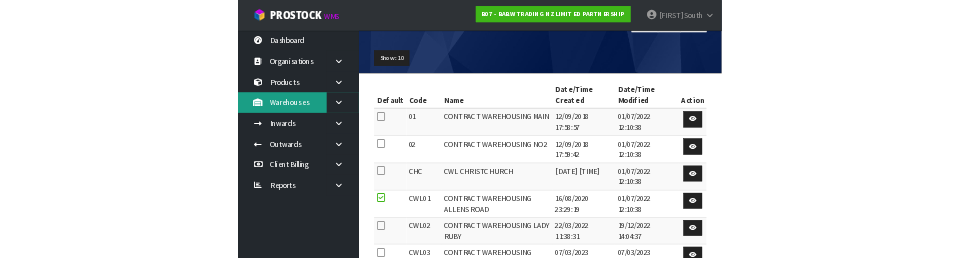 scroll, scrollTop: 0, scrollLeft: 0, axis: both 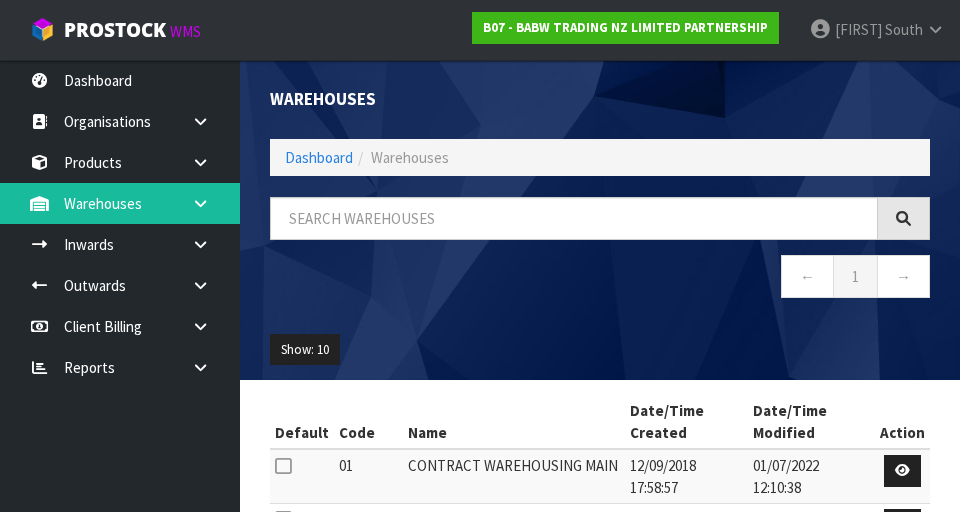 click at bounding box center (208, 121) 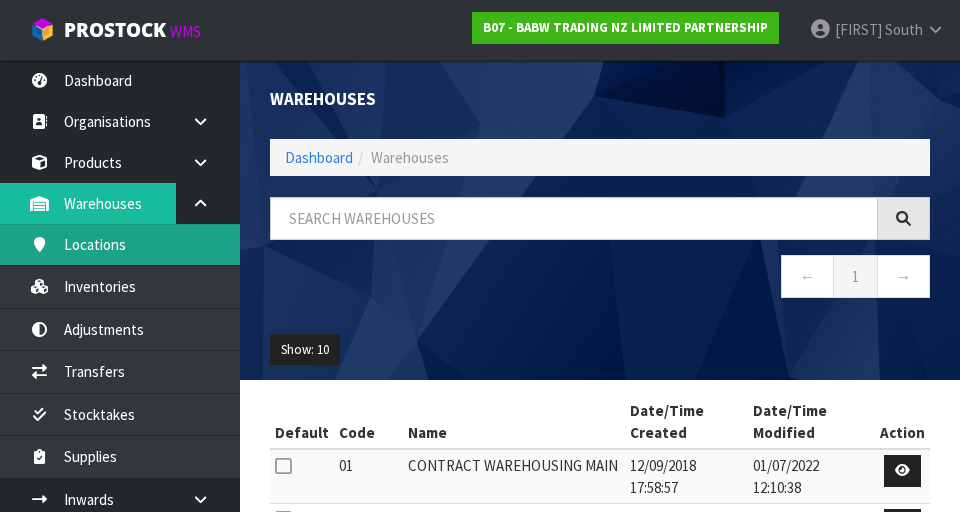 click on "Locations" at bounding box center (120, 244) 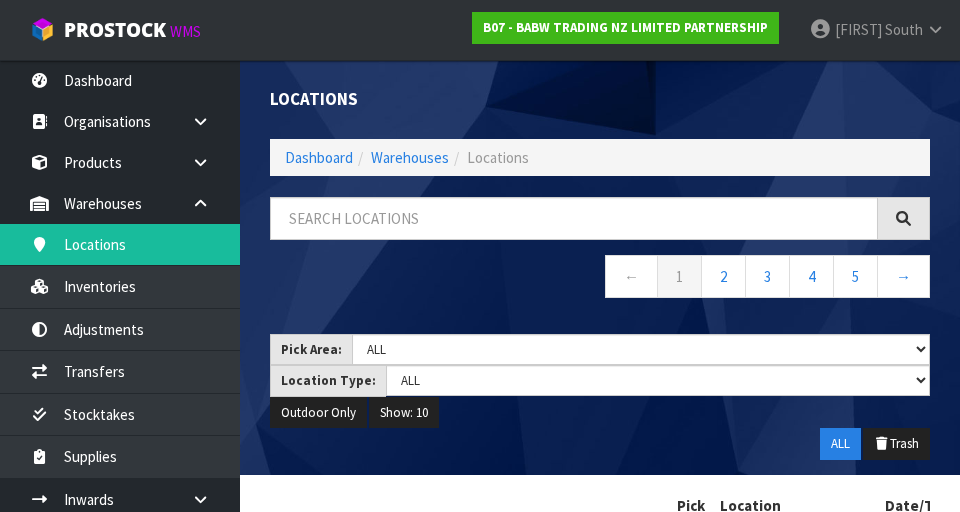 click on "Locations
Dashboard Warehouses Locations
Pick Area:
Main Refurb Damaged Parts Showroom ALL
Location Type:
Standard Parts Dangerous Chiller Fridge Freezer ALL
Outdoor Only
Show: [NUMBER]
[NUMBER]
[NUMBER]
[NUMBER]
[NUMBER]
ALL
Trash
Status
Warehouse
Code
Row
Column" at bounding box center (480, 800) 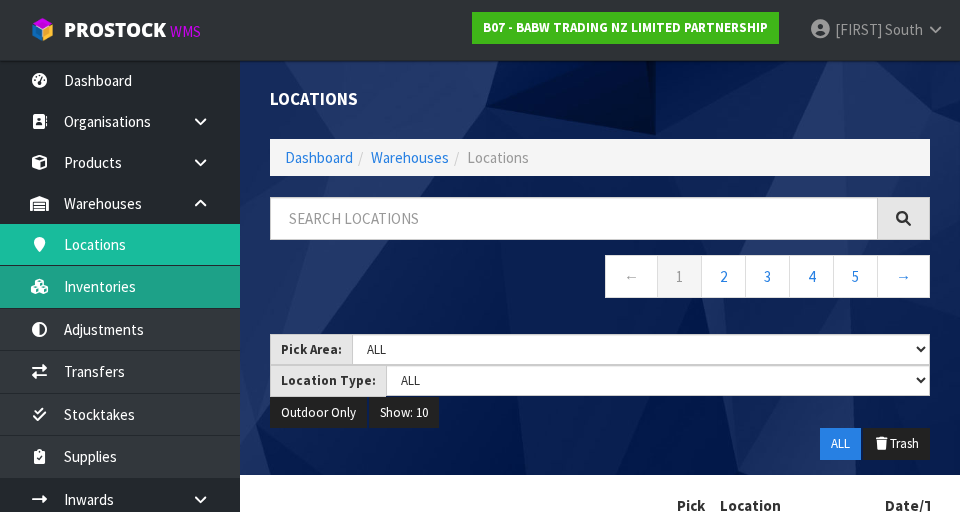 click on "Inventories" at bounding box center (120, 286) 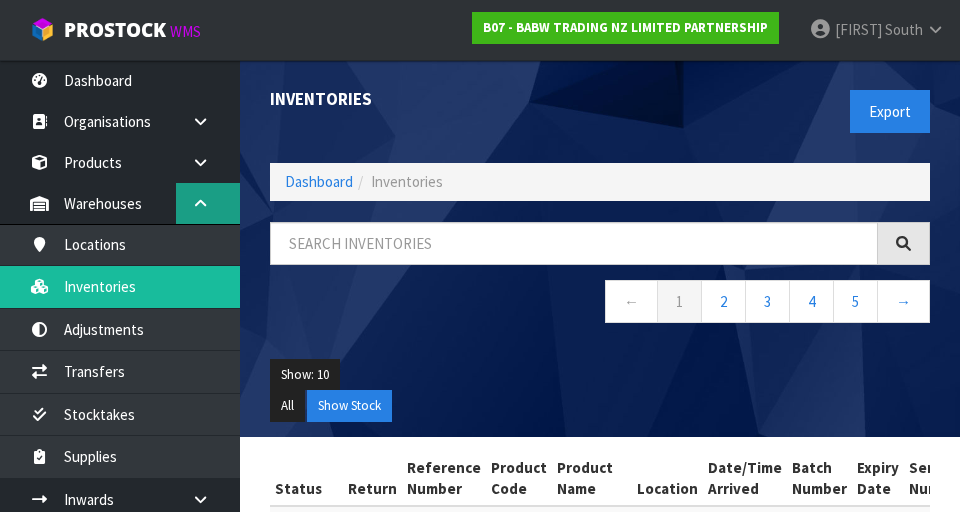 click at bounding box center (200, 203) 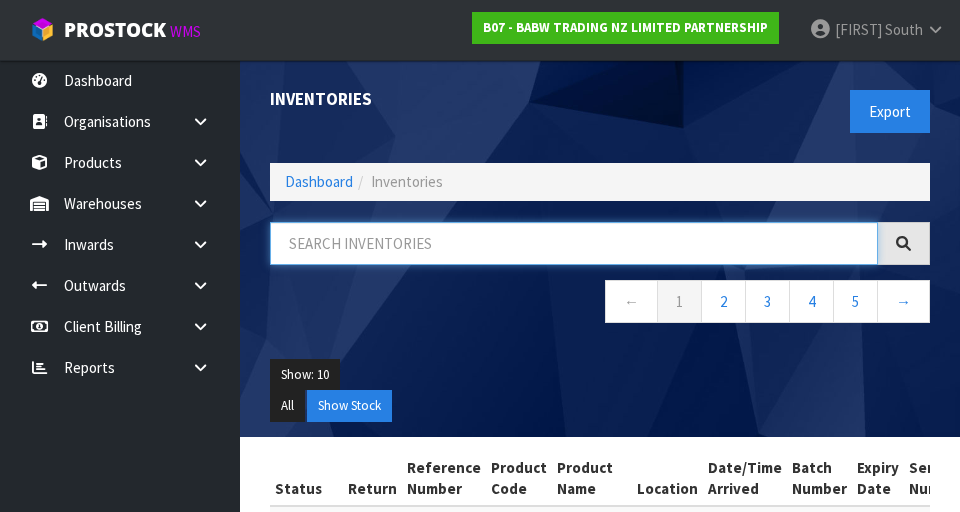 click at bounding box center [574, 243] 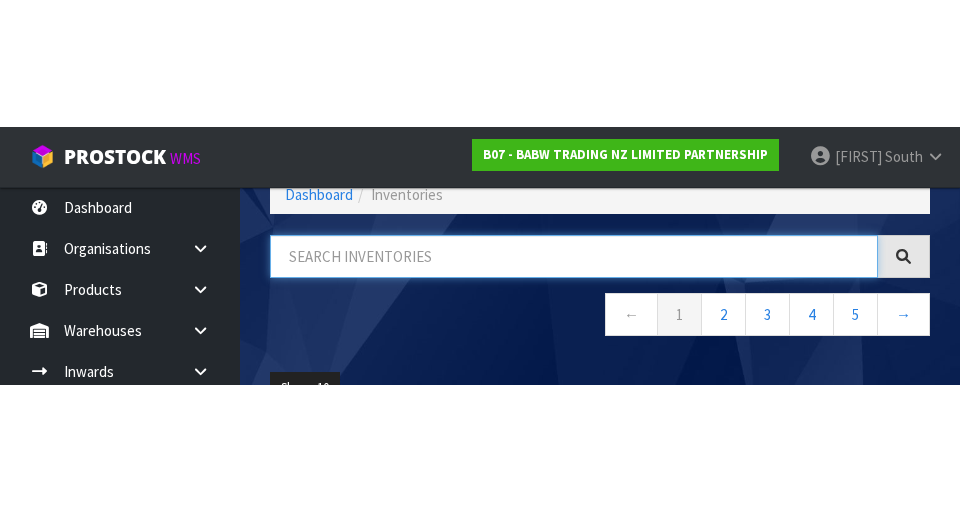 scroll, scrollTop: 50, scrollLeft: 0, axis: vertical 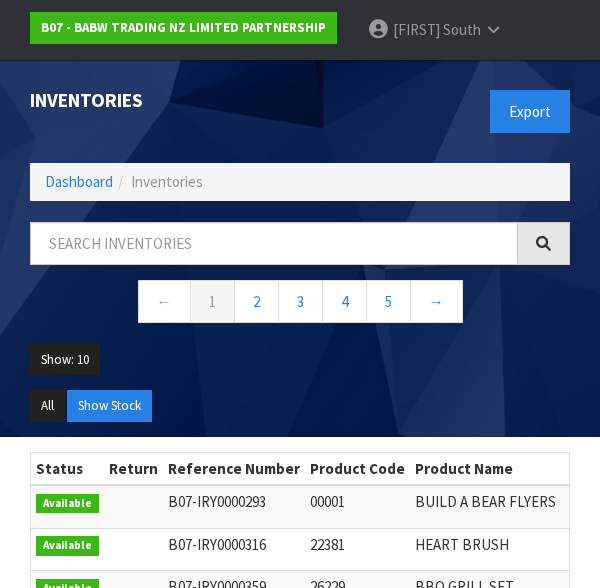 click on "Inventories" at bounding box center (157, 100) 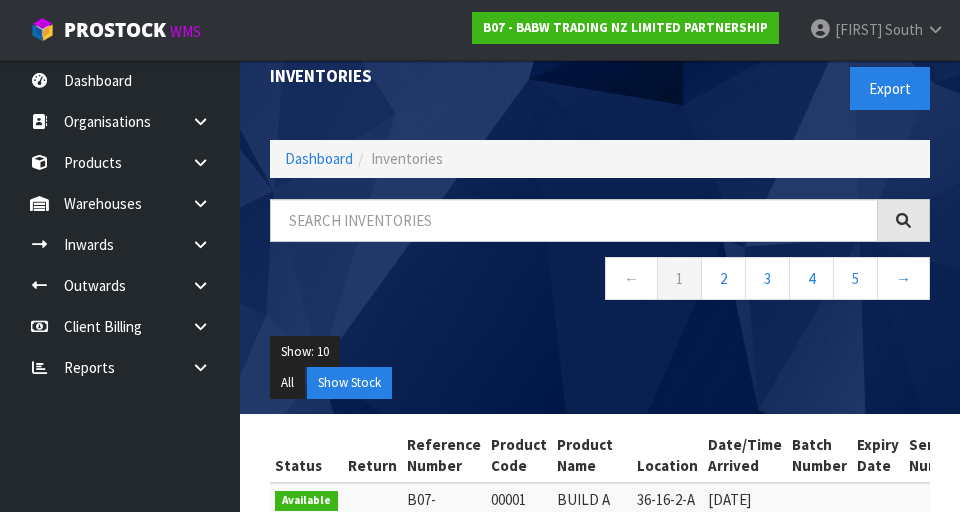 scroll, scrollTop: 18, scrollLeft: 0, axis: vertical 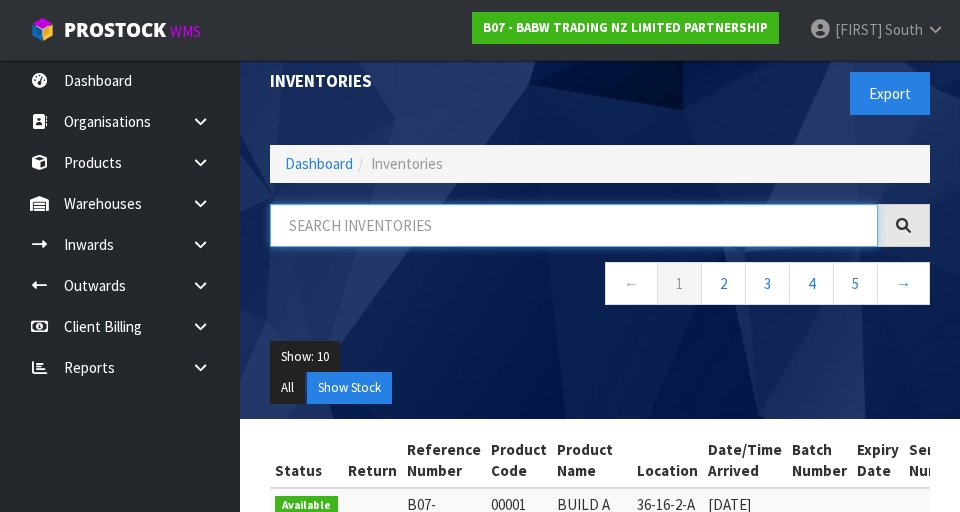 click at bounding box center (574, 225) 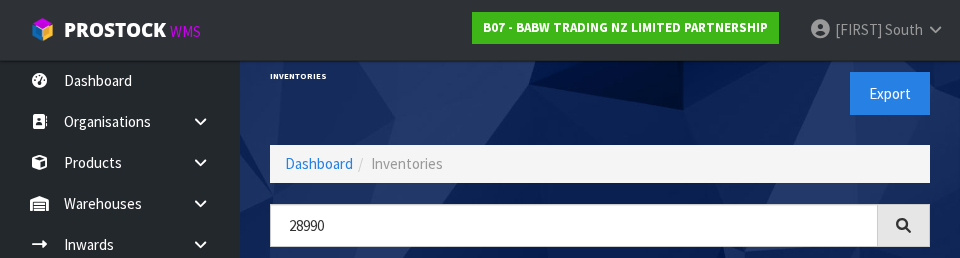 click on "Export" at bounding box center (772, 93) 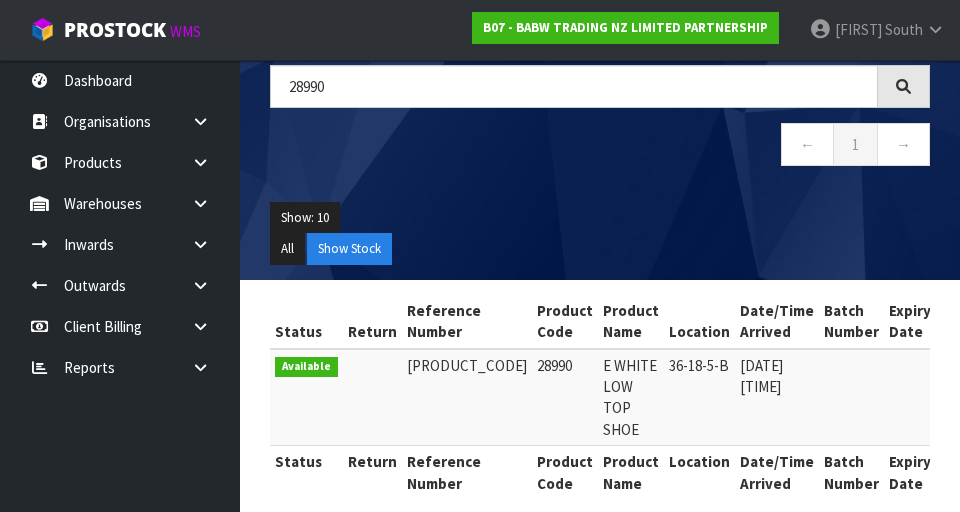 scroll, scrollTop: 180, scrollLeft: 0, axis: vertical 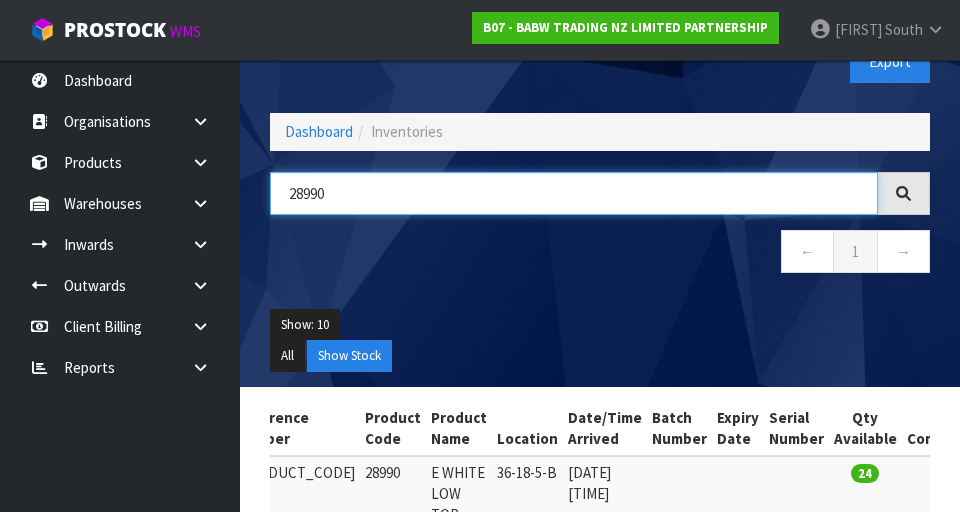 click on "28990" at bounding box center (574, 193) 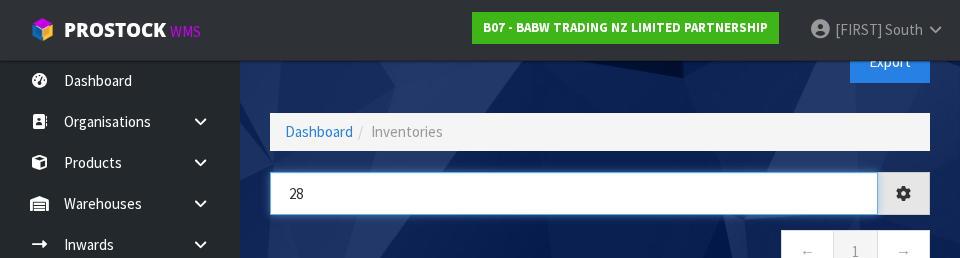 type on "2" 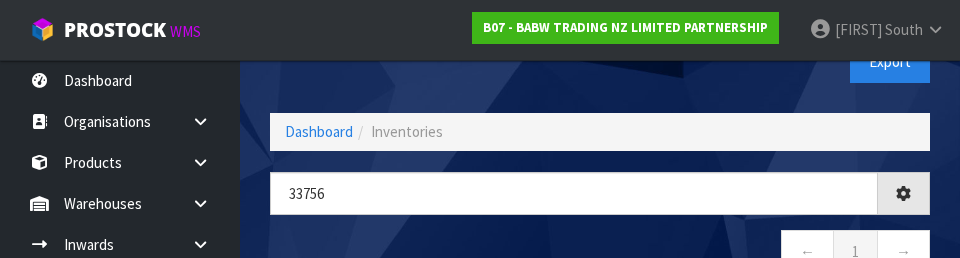 click on "[NUMBER]
←
[NUMBER]
→" at bounding box center (600, 233) 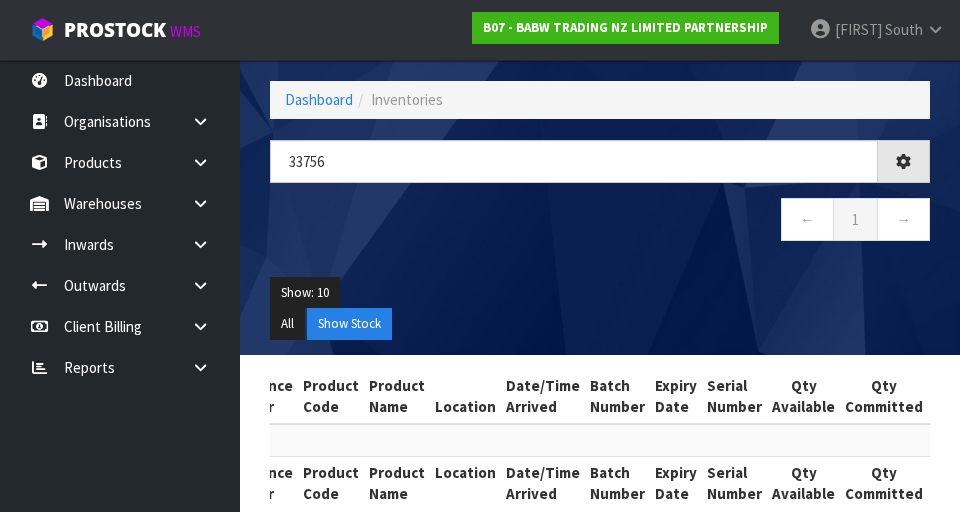 scroll, scrollTop: 116, scrollLeft: 0, axis: vertical 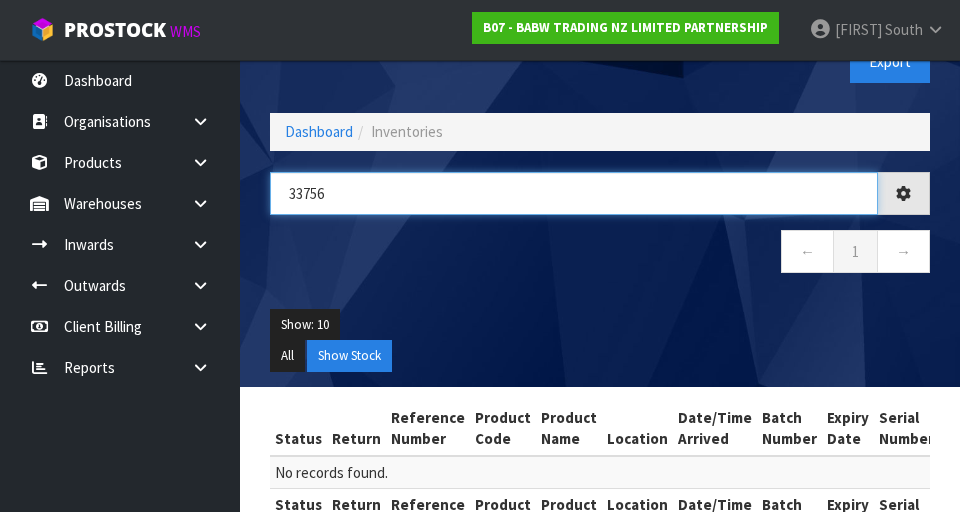 click on "33756" at bounding box center [574, 193] 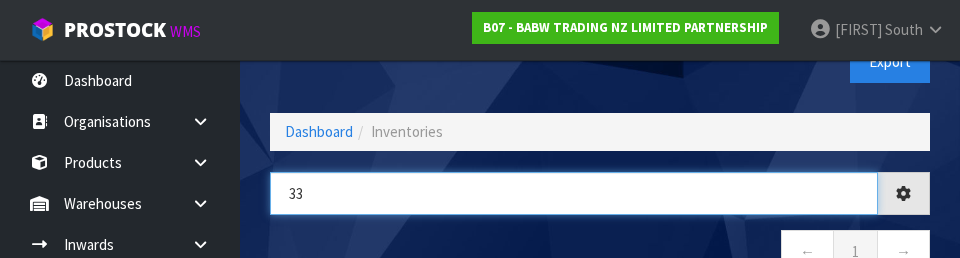 type on "3" 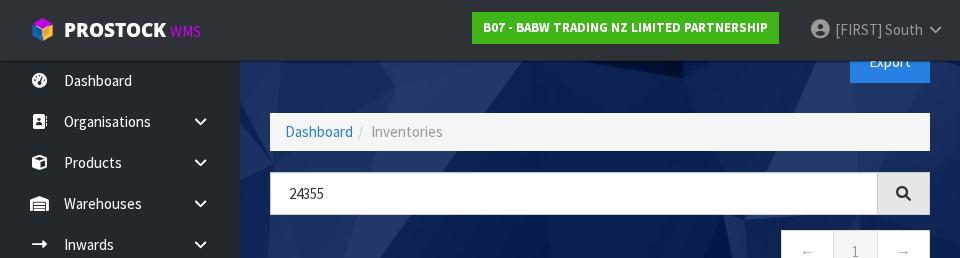 click on "Export" at bounding box center [772, 61] 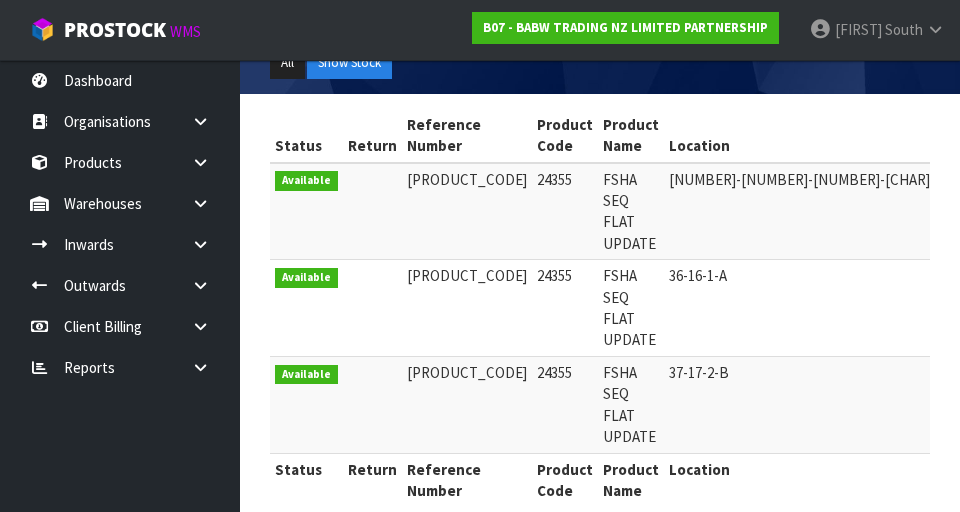 scroll, scrollTop: 374, scrollLeft: 0, axis: vertical 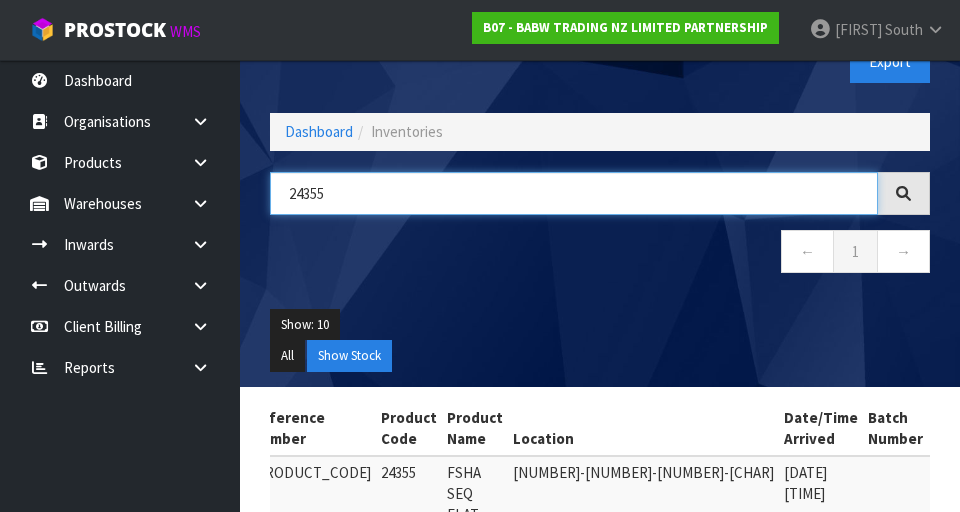 click on "24355" at bounding box center (574, 193) 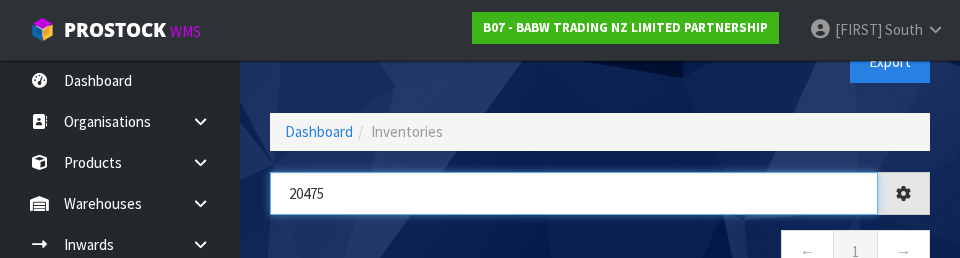 type on "20475" 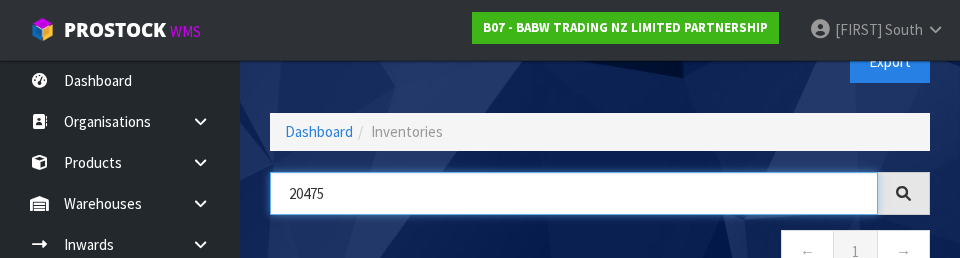 click on "20475" at bounding box center (574, 193) 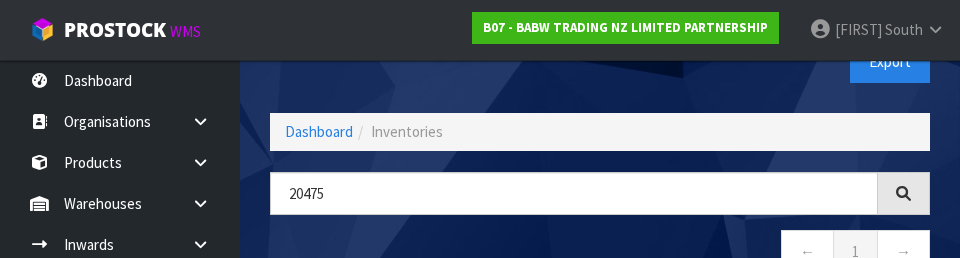 click on "←
1
→" at bounding box center [600, 254] 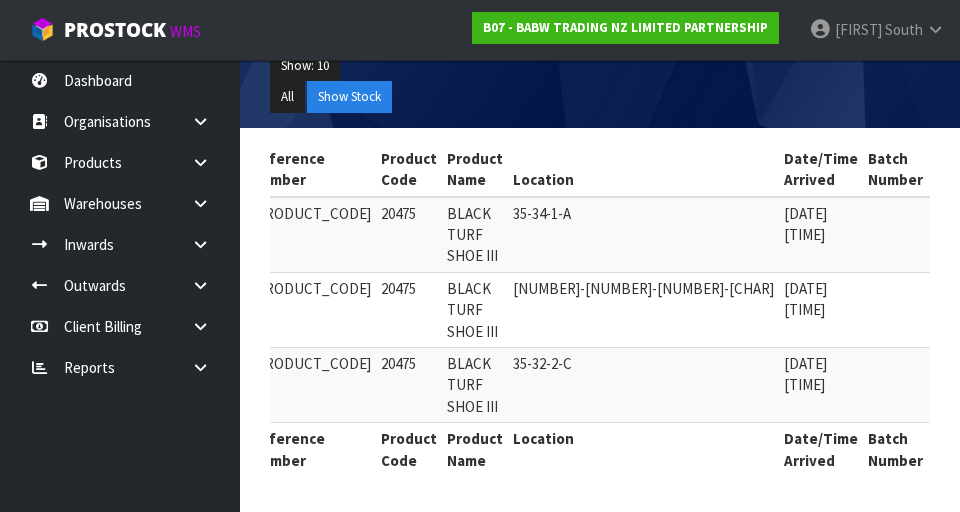 scroll, scrollTop: 309, scrollLeft: 0, axis: vertical 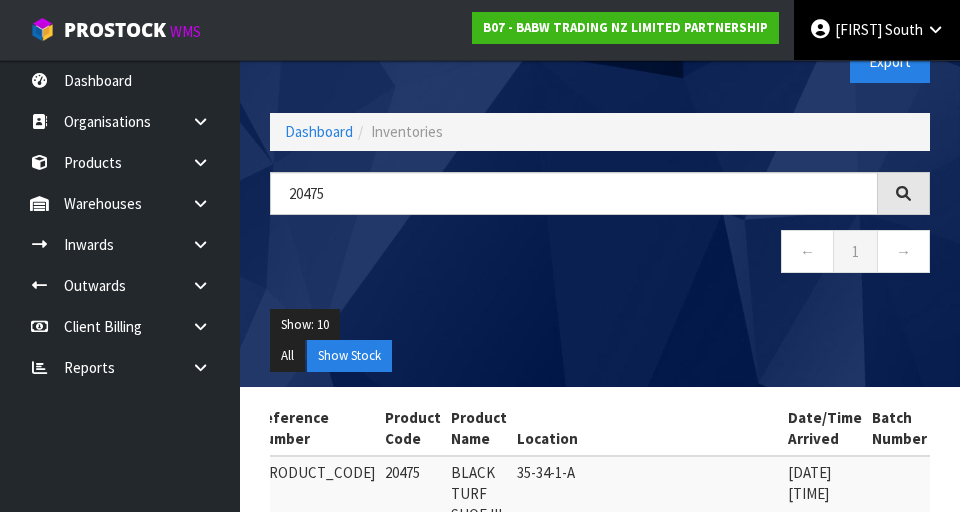 click on "South" at bounding box center (904, 29) 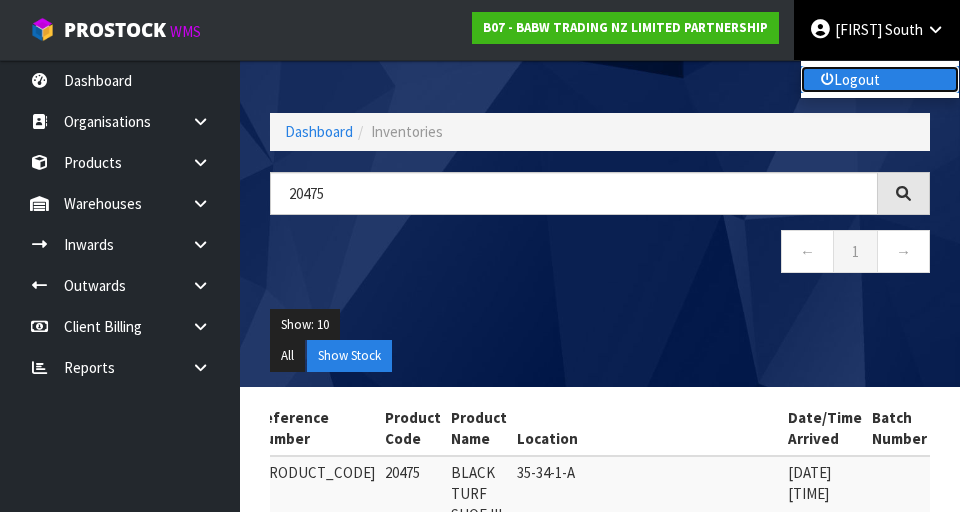click on "Logout" at bounding box center (880, 79) 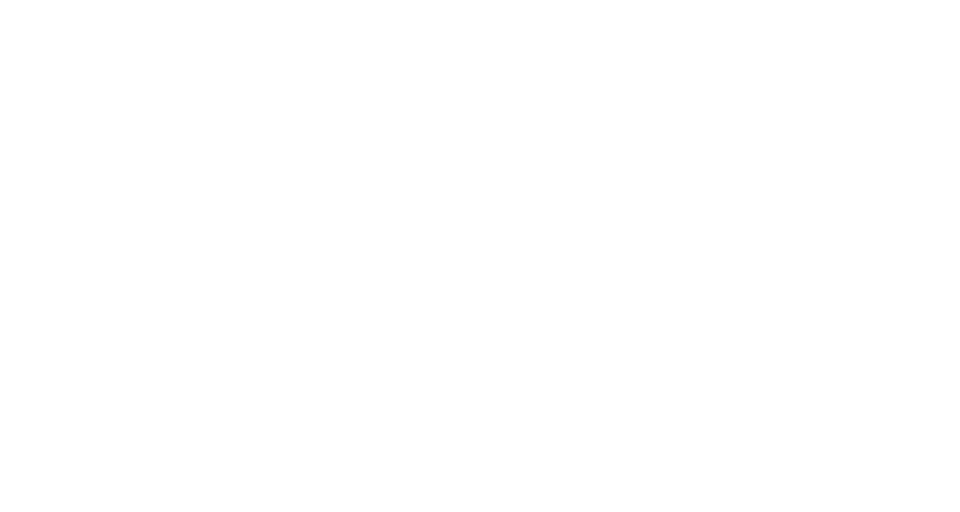 scroll, scrollTop: 0, scrollLeft: 0, axis: both 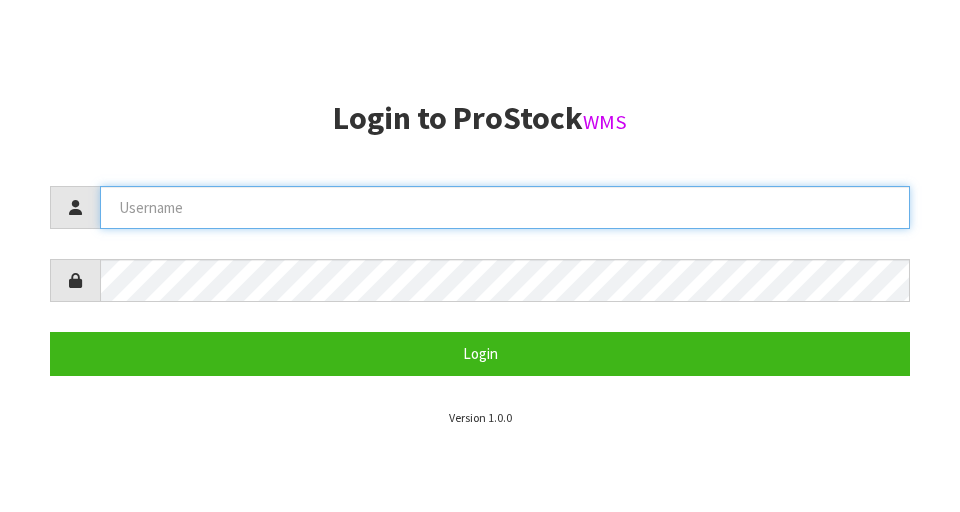 click at bounding box center (505, 207) 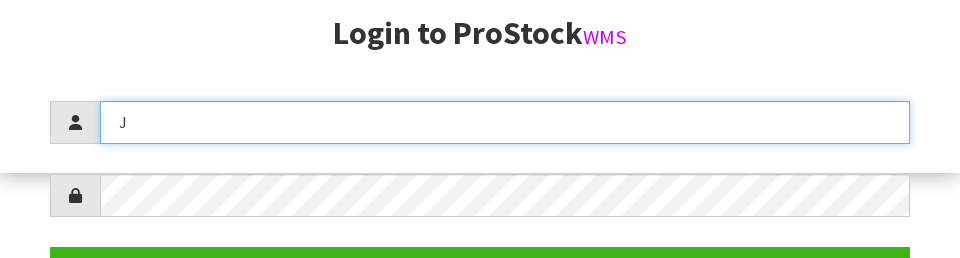 scroll, scrollTop: 258, scrollLeft: 0, axis: vertical 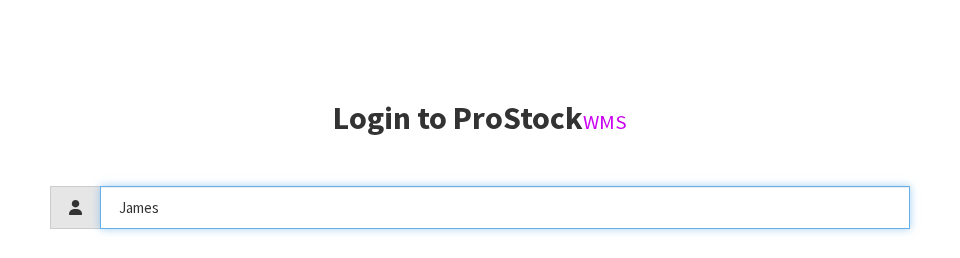 type on "James" 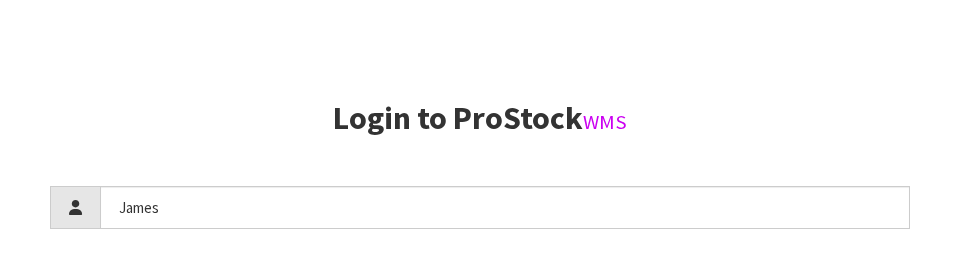 click on "Login to ProStock  WMS" at bounding box center (480, 118) 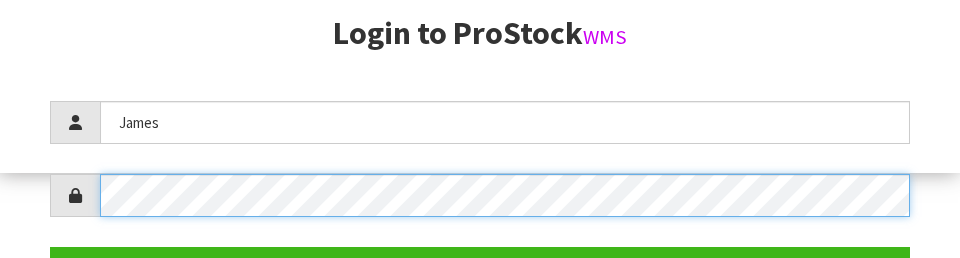 scroll, scrollTop: 290, scrollLeft: 0, axis: vertical 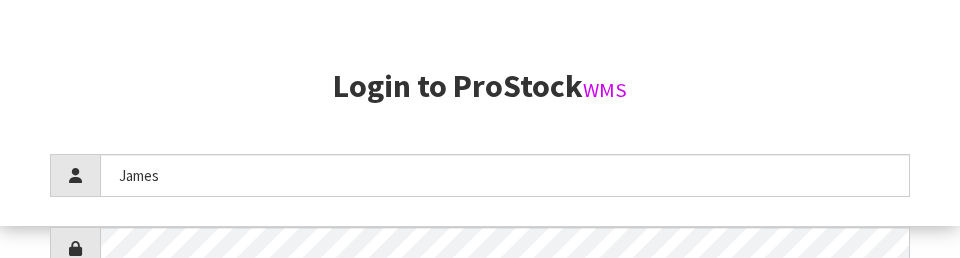 click on "Login to ProStock  WMS" at bounding box center (480, 86) 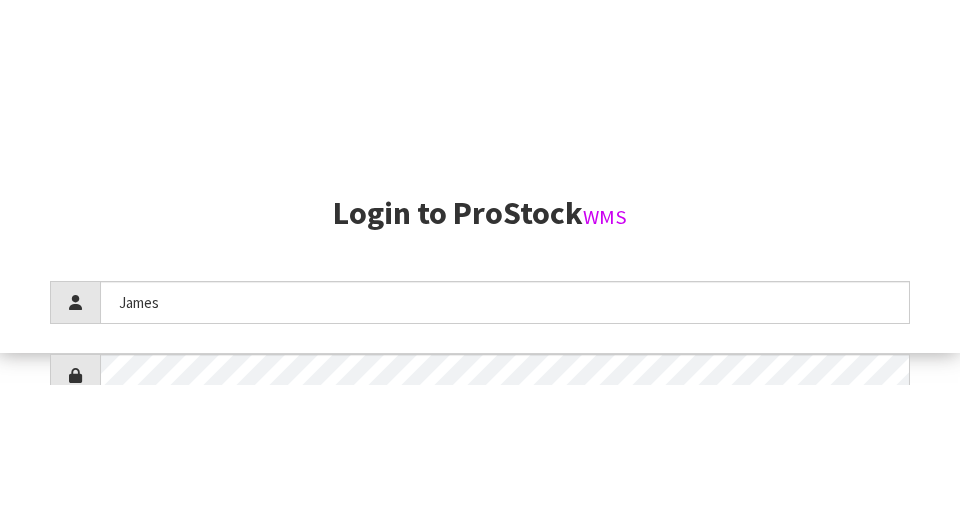 scroll, scrollTop: 512, scrollLeft: 0, axis: vertical 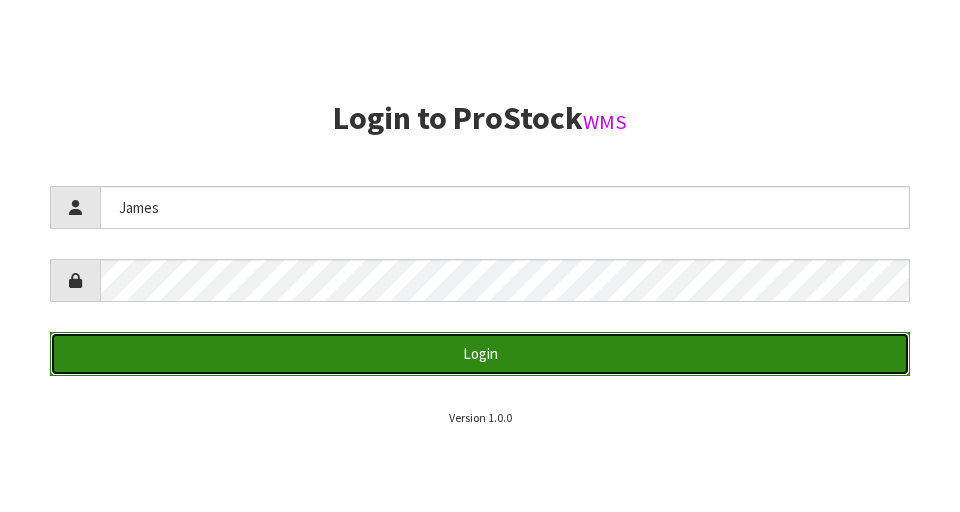 click on "Login" at bounding box center (480, 353) 